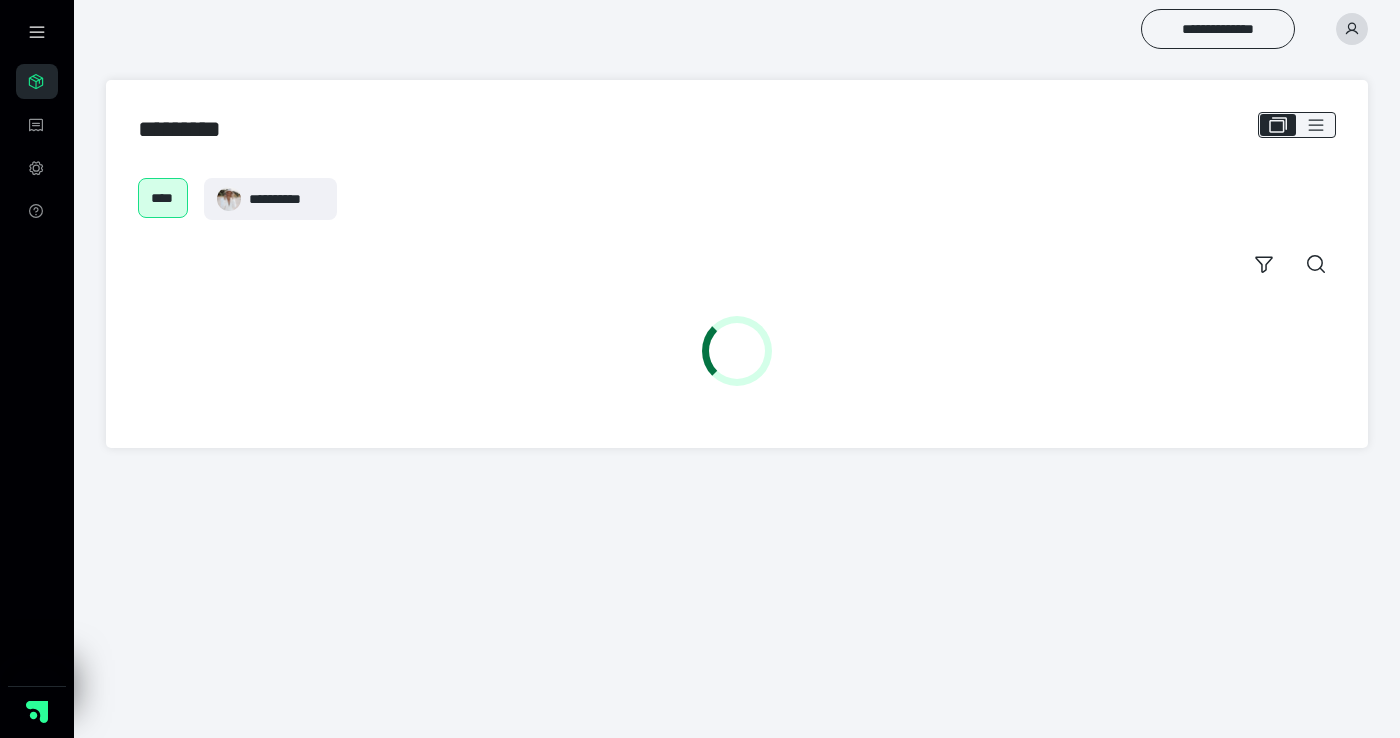 scroll, scrollTop: 0, scrollLeft: 0, axis: both 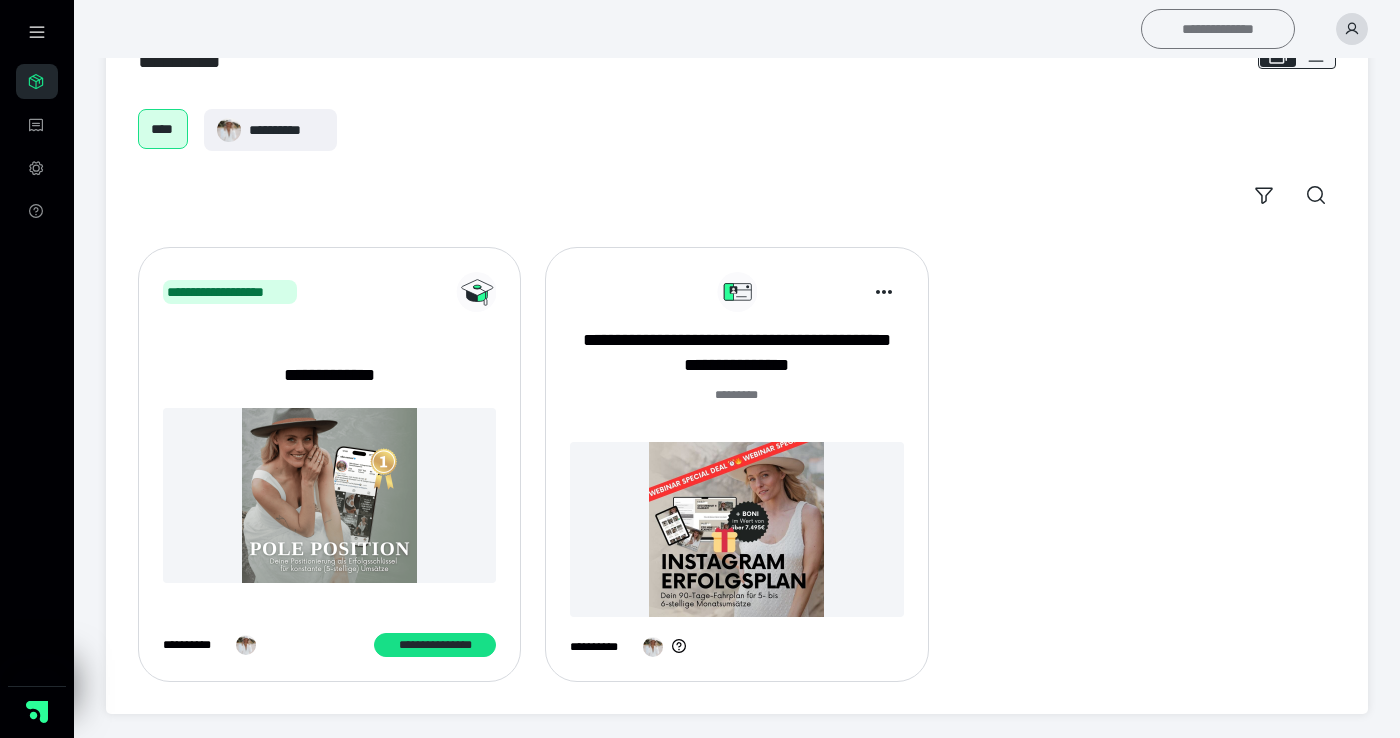 click on "**********" at bounding box center [1218, 29] 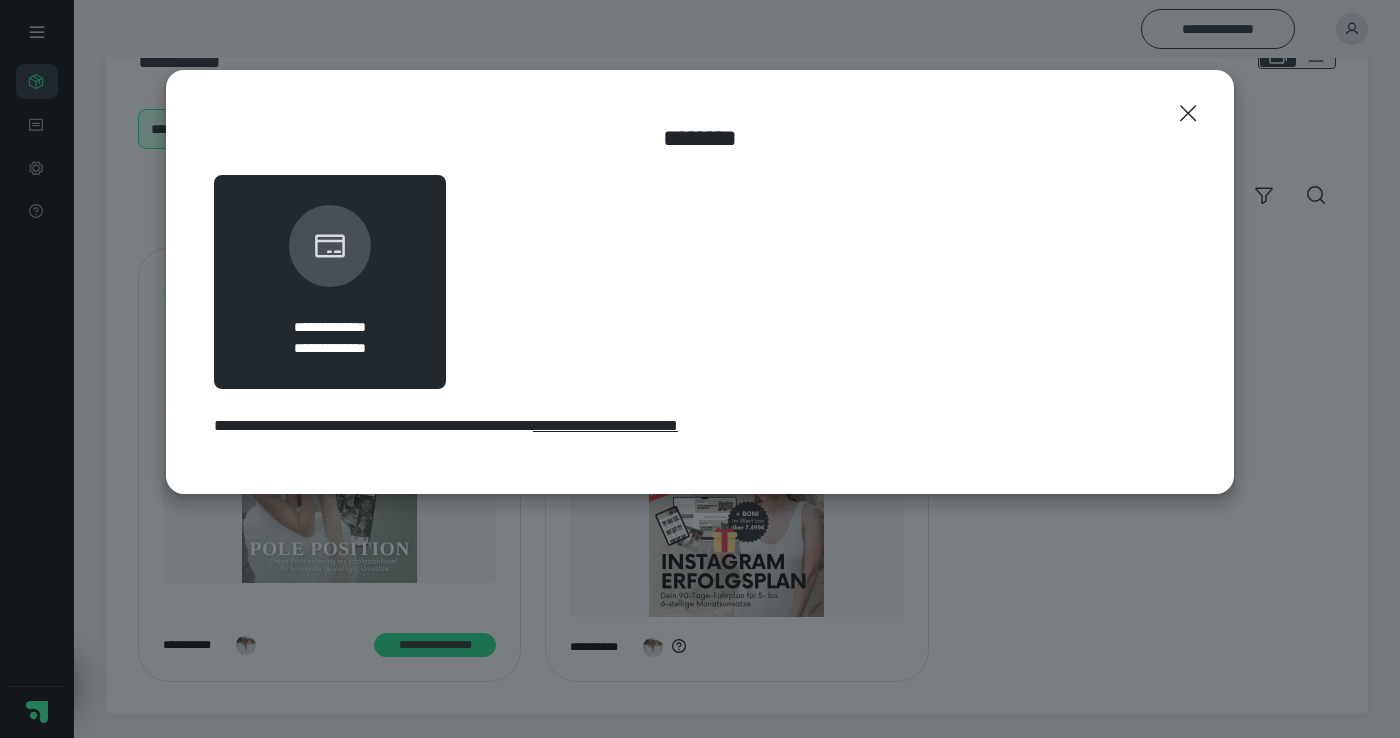 click on "**********" at bounding box center (605, 425) 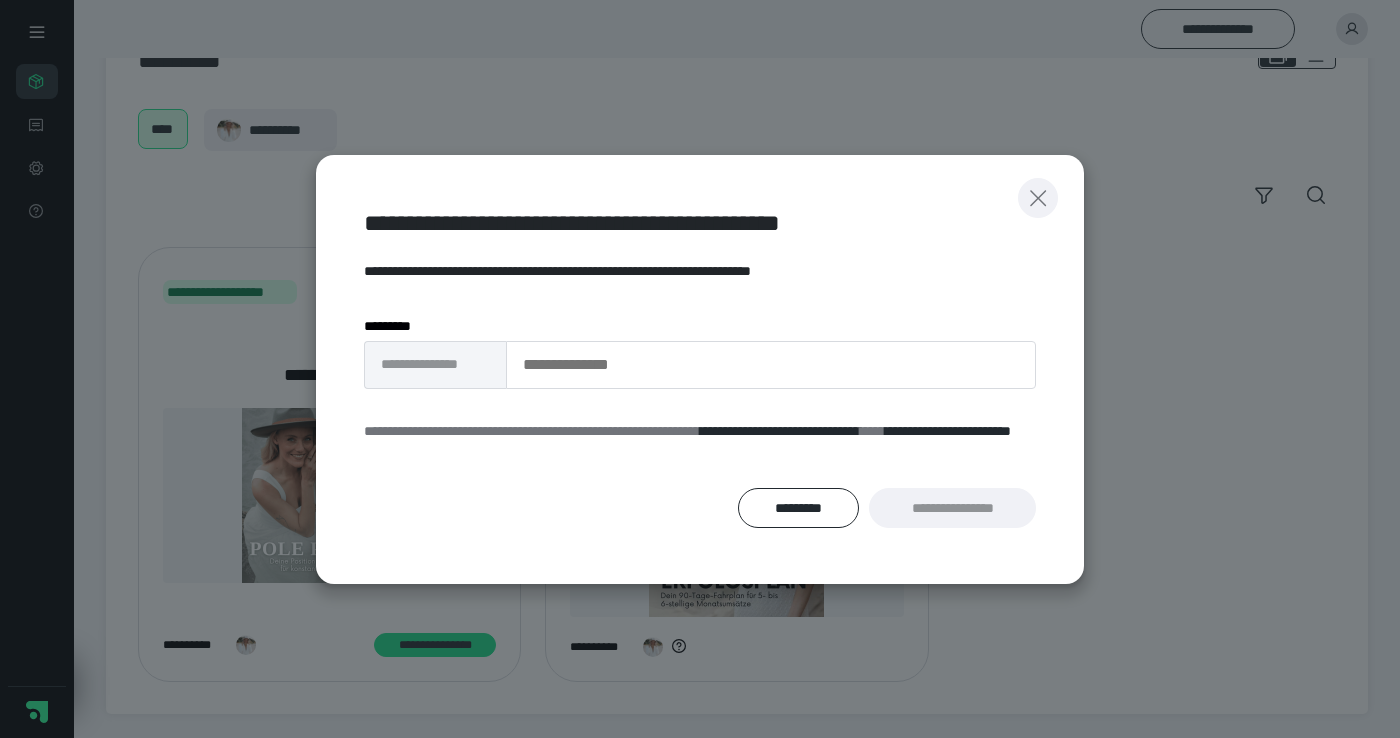 click 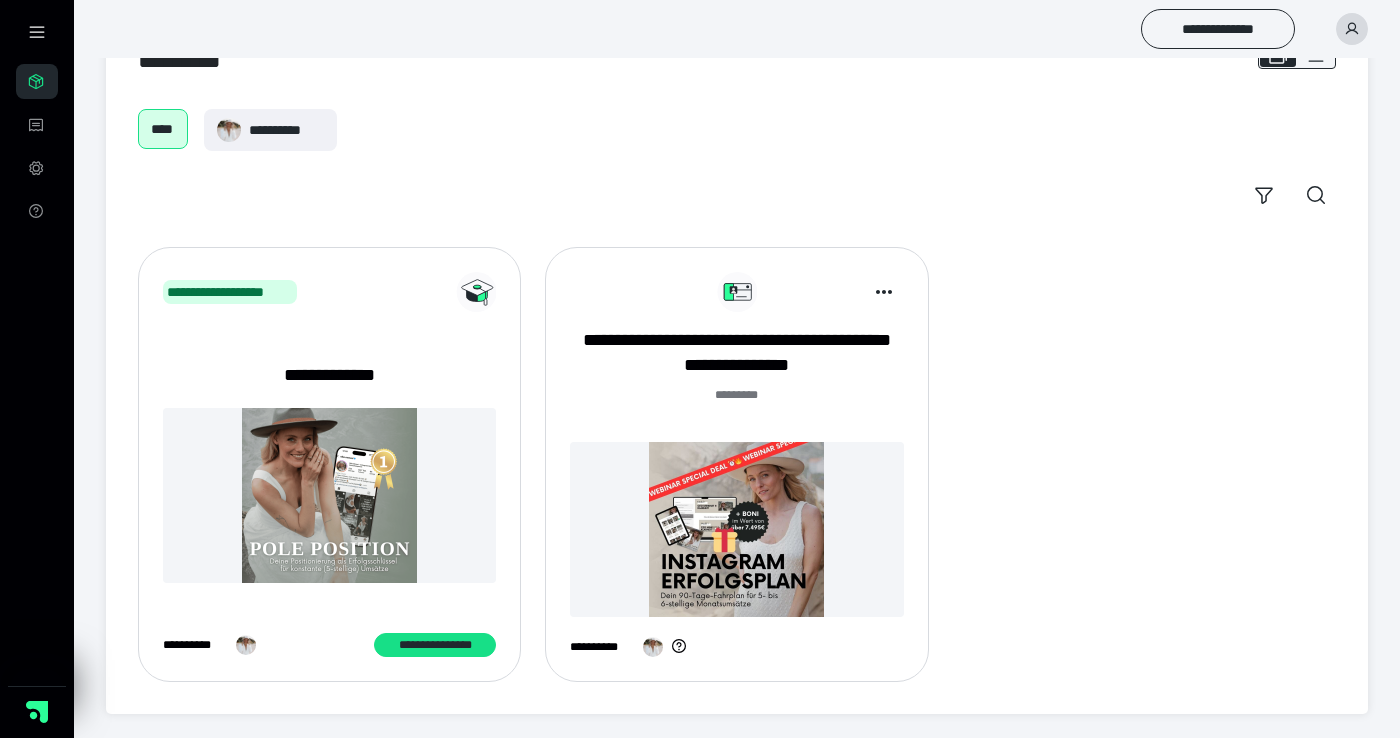 click 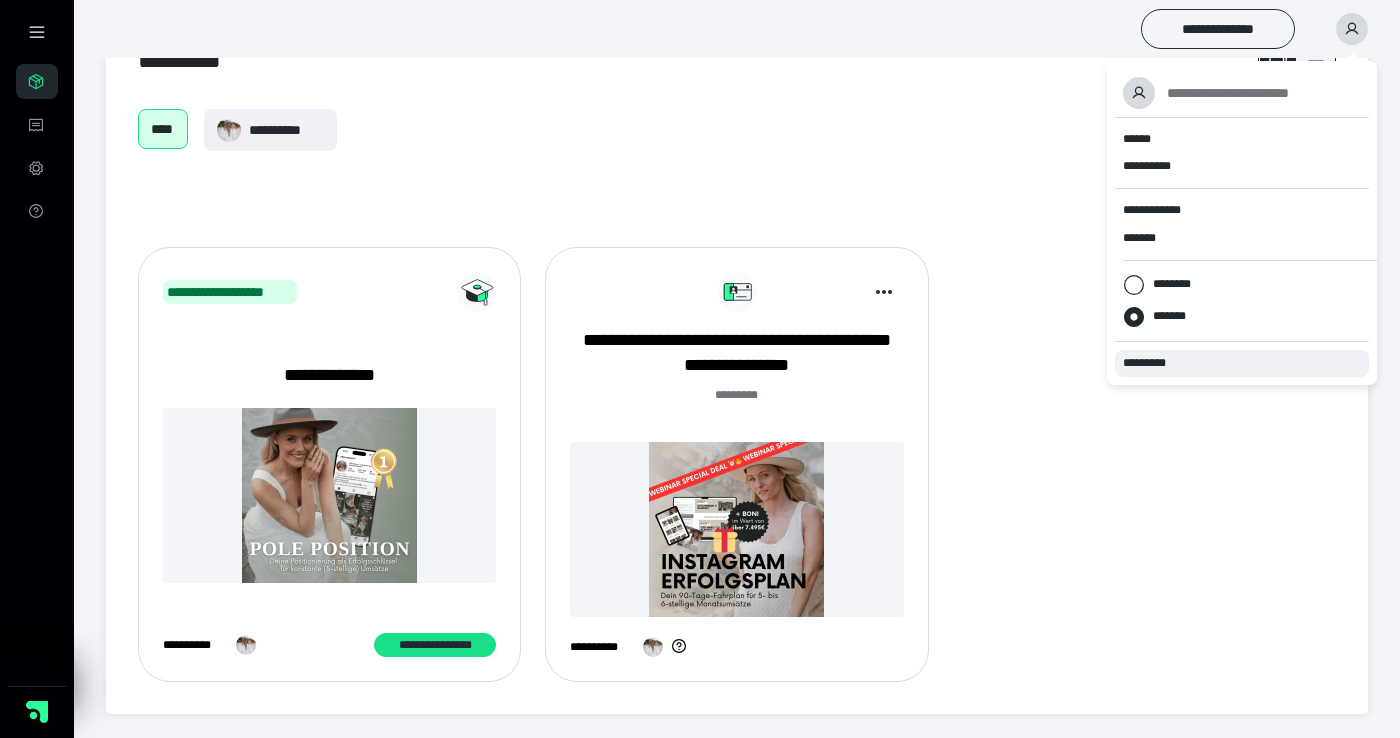 click on "*********" at bounding box center (1153, 363) 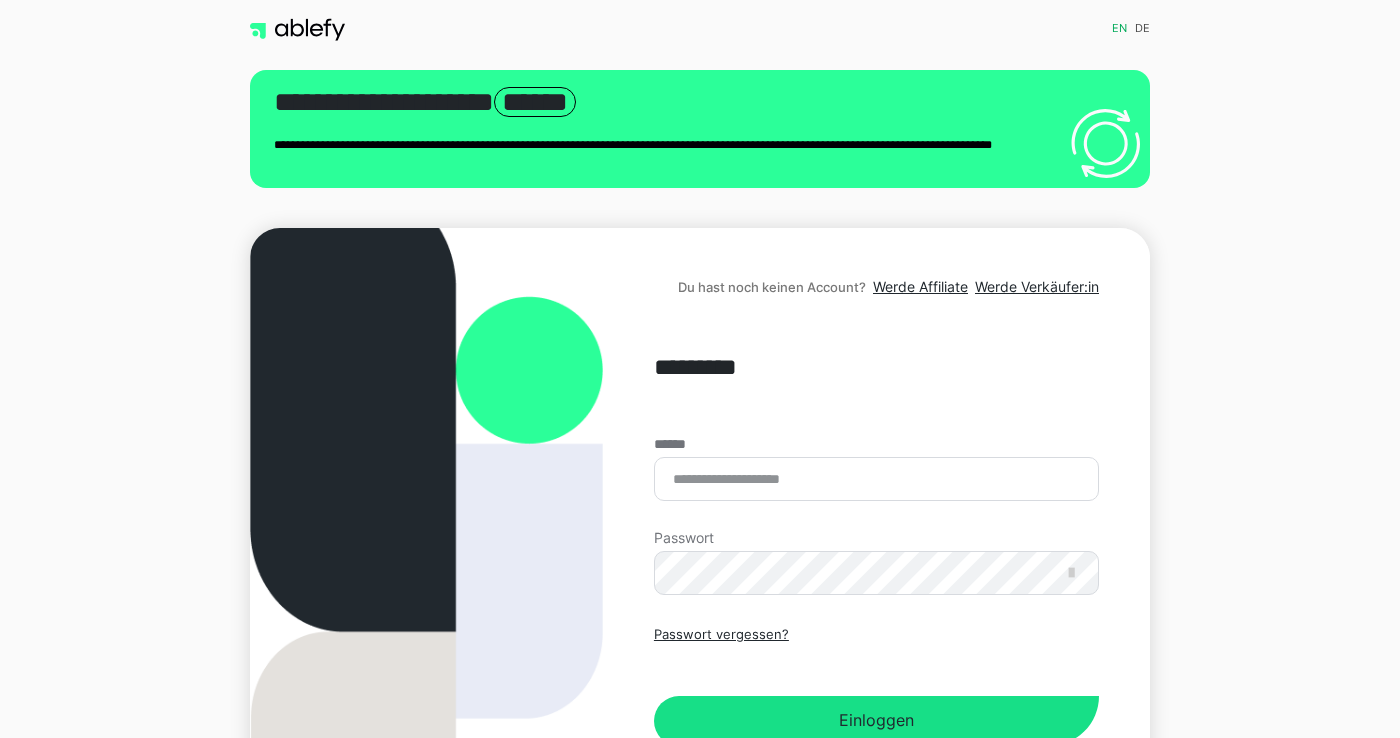 scroll, scrollTop: 0, scrollLeft: 0, axis: both 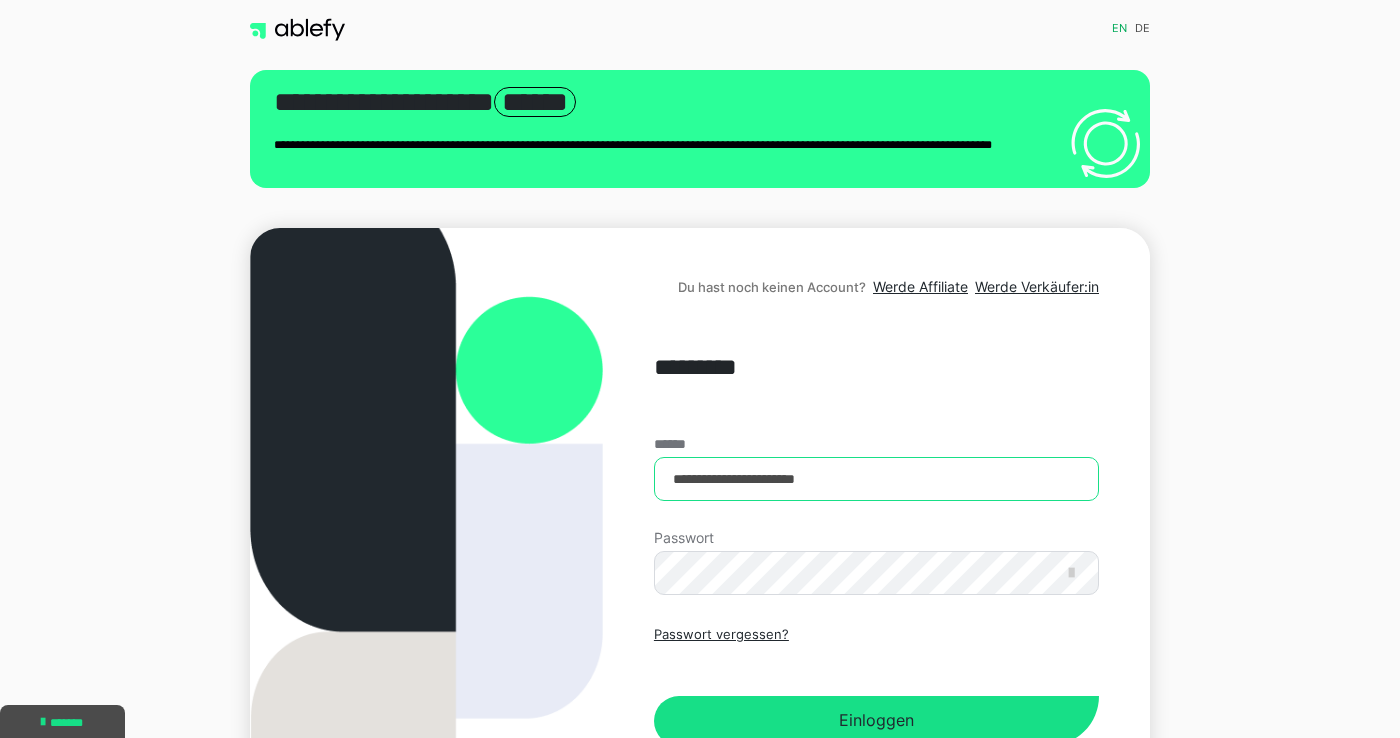 click on "**********" at bounding box center [876, 479] 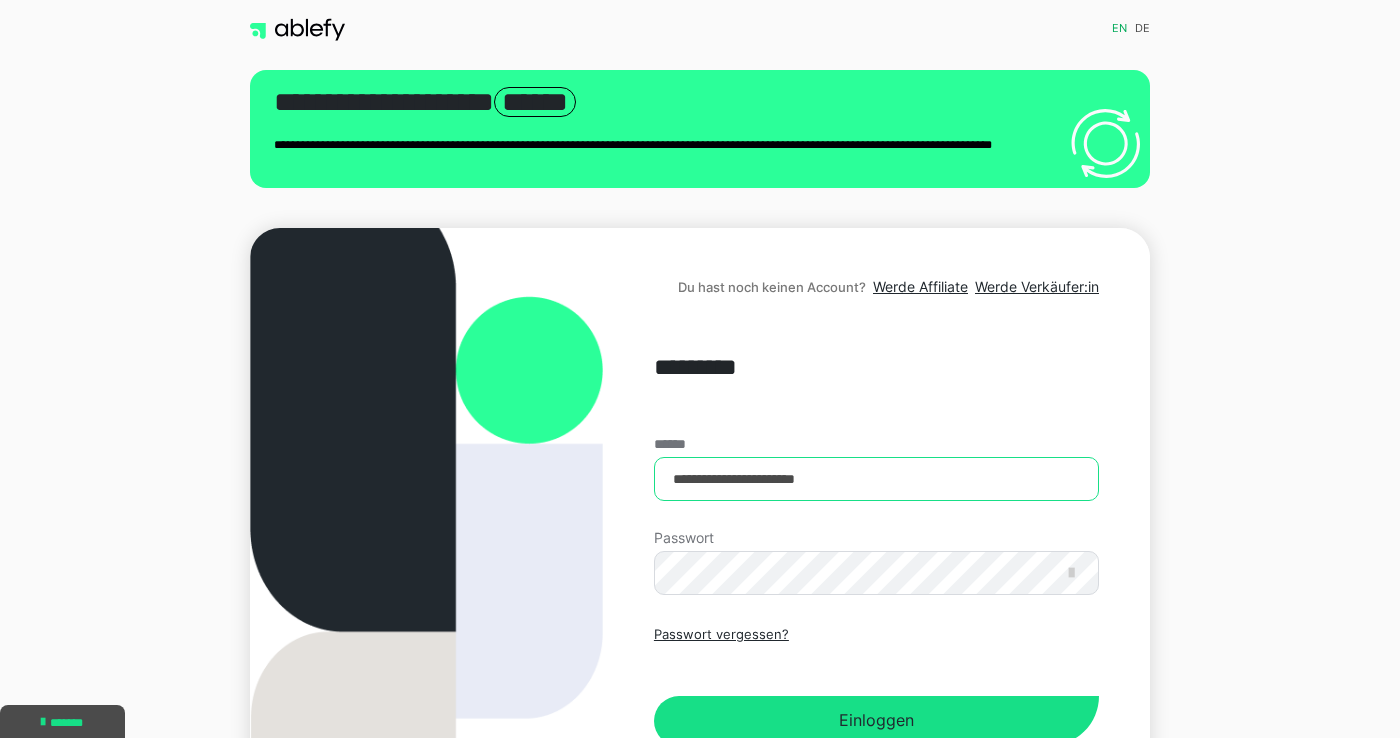 type on "**********" 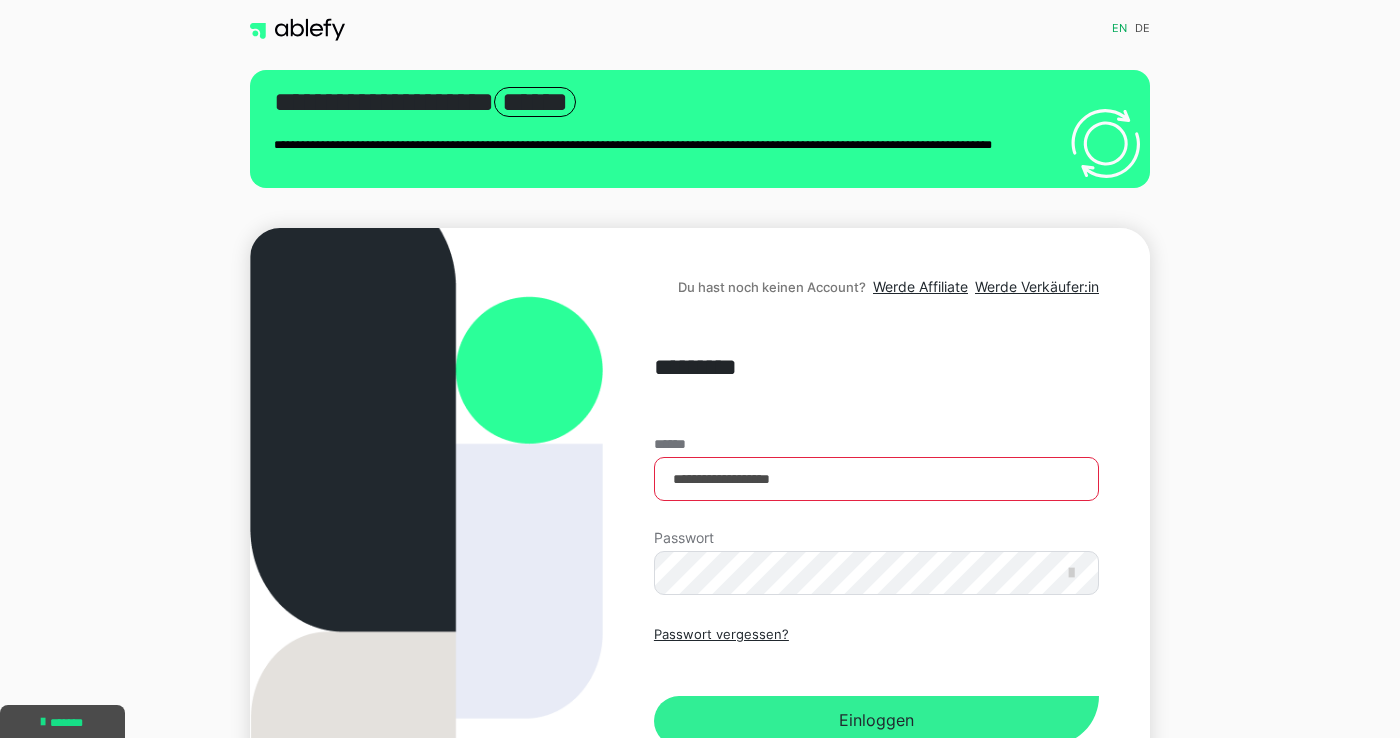 click on "Einloggen" at bounding box center (876, 721) 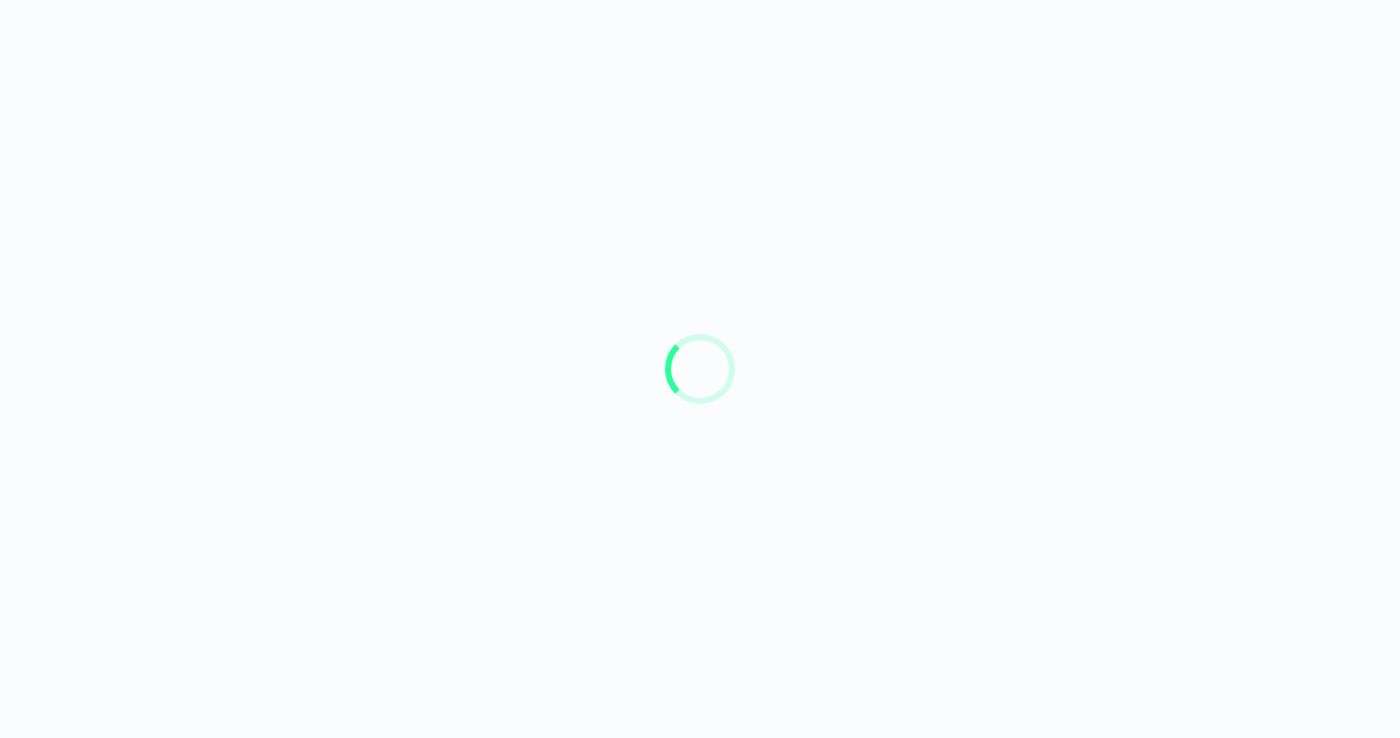scroll, scrollTop: 0, scrollLeft: 0, axis: both 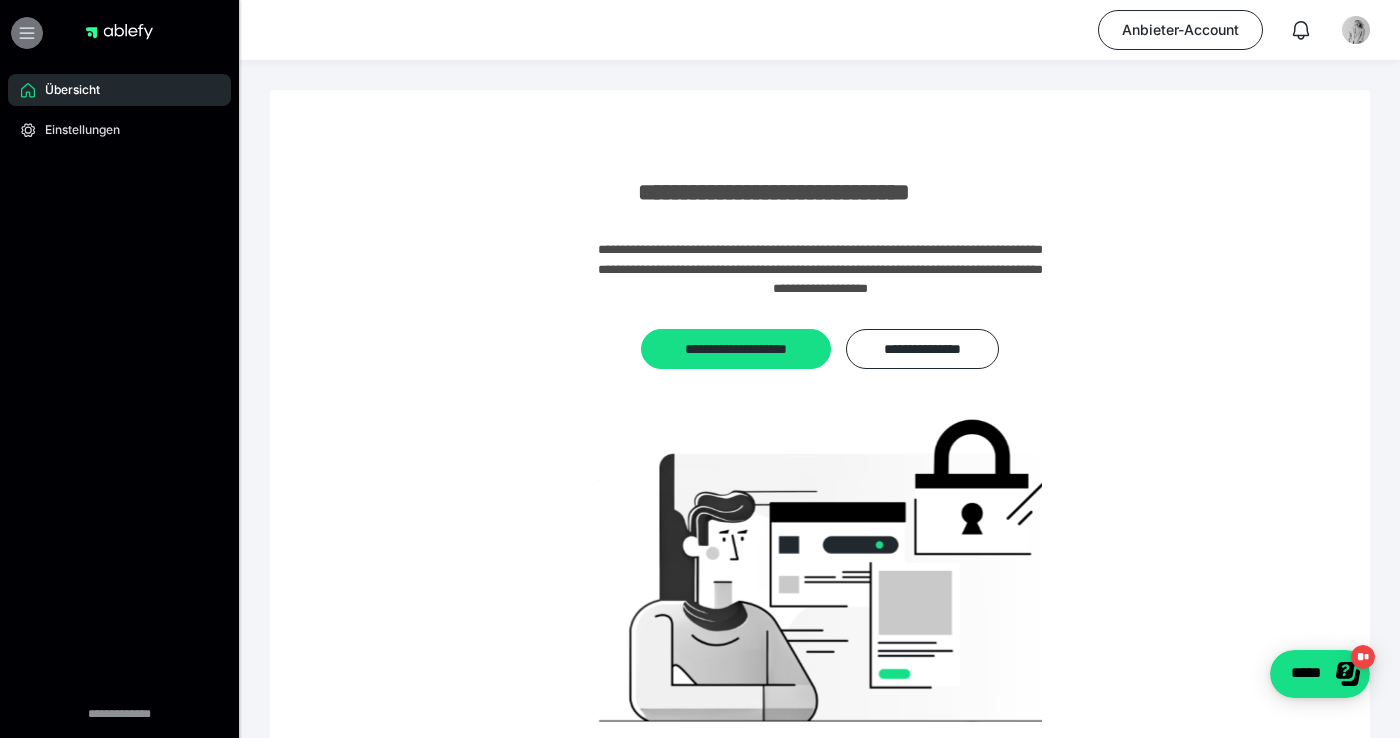 click 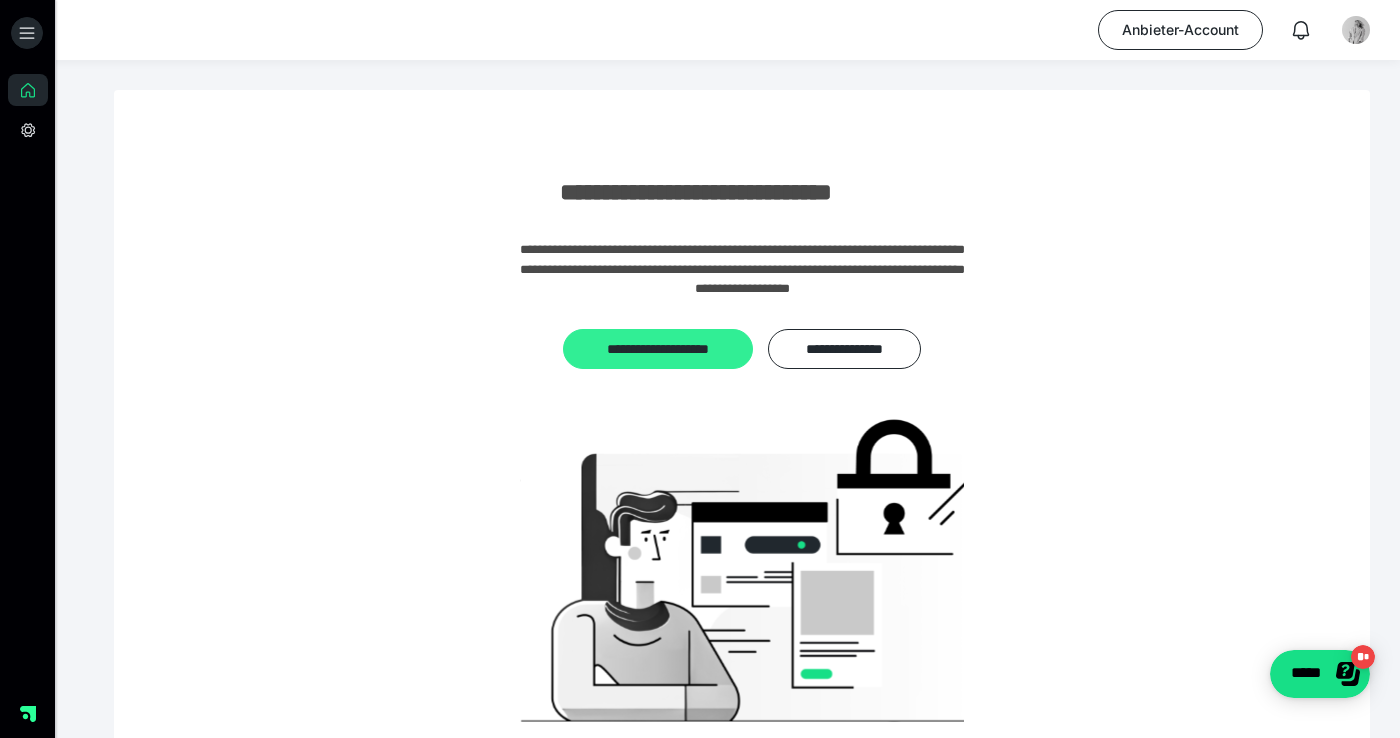 click on "**********" at bounding box center [658, 349] 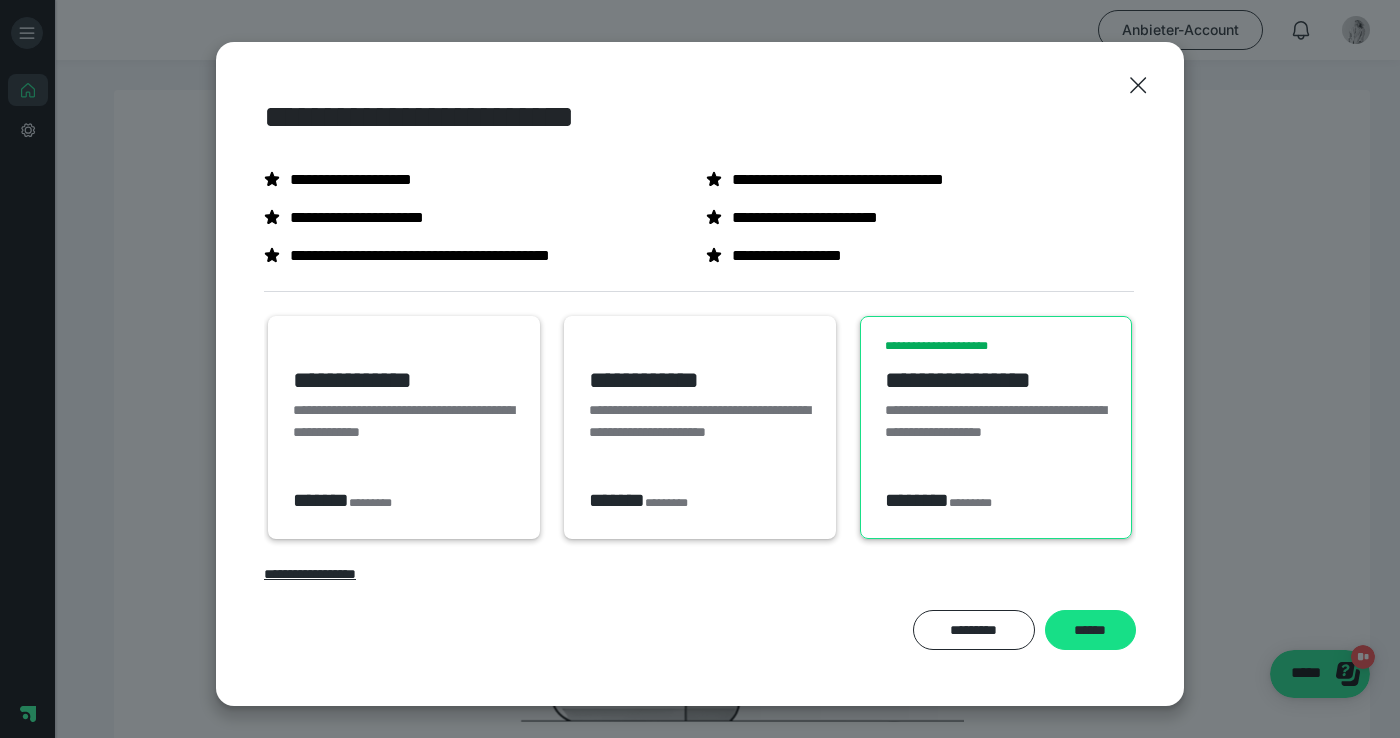 click on "**********" at bounding box center (404, 421) 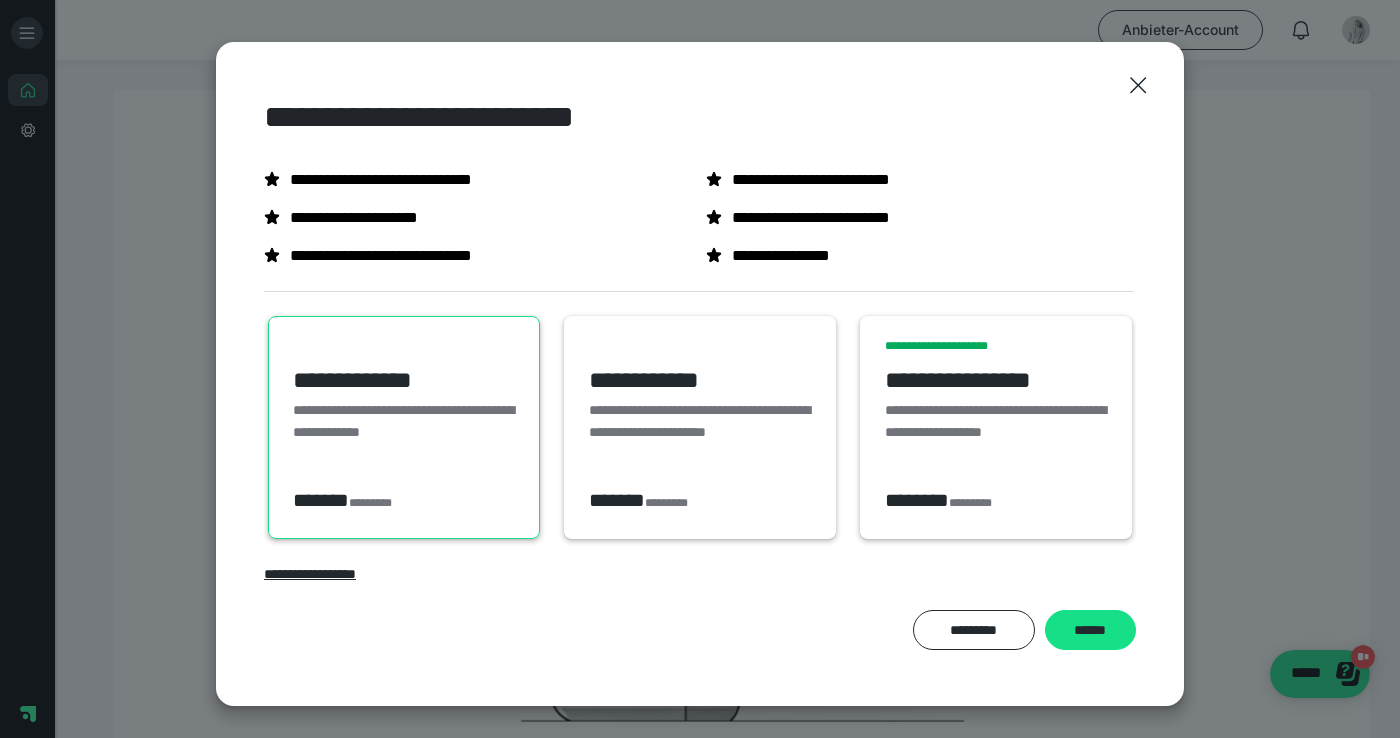 click on "**********" at bounding box center [700, 432] 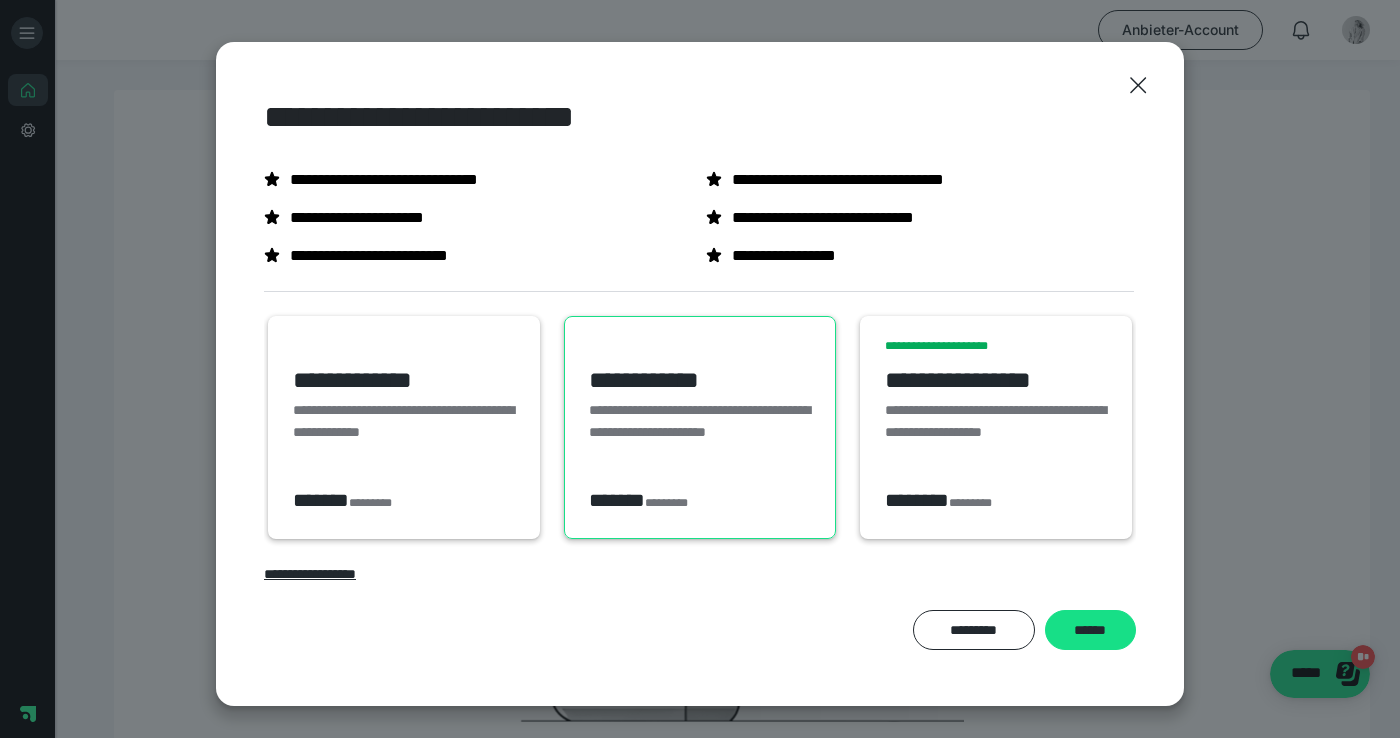 click on "**********" at bounding box center (404, 421) 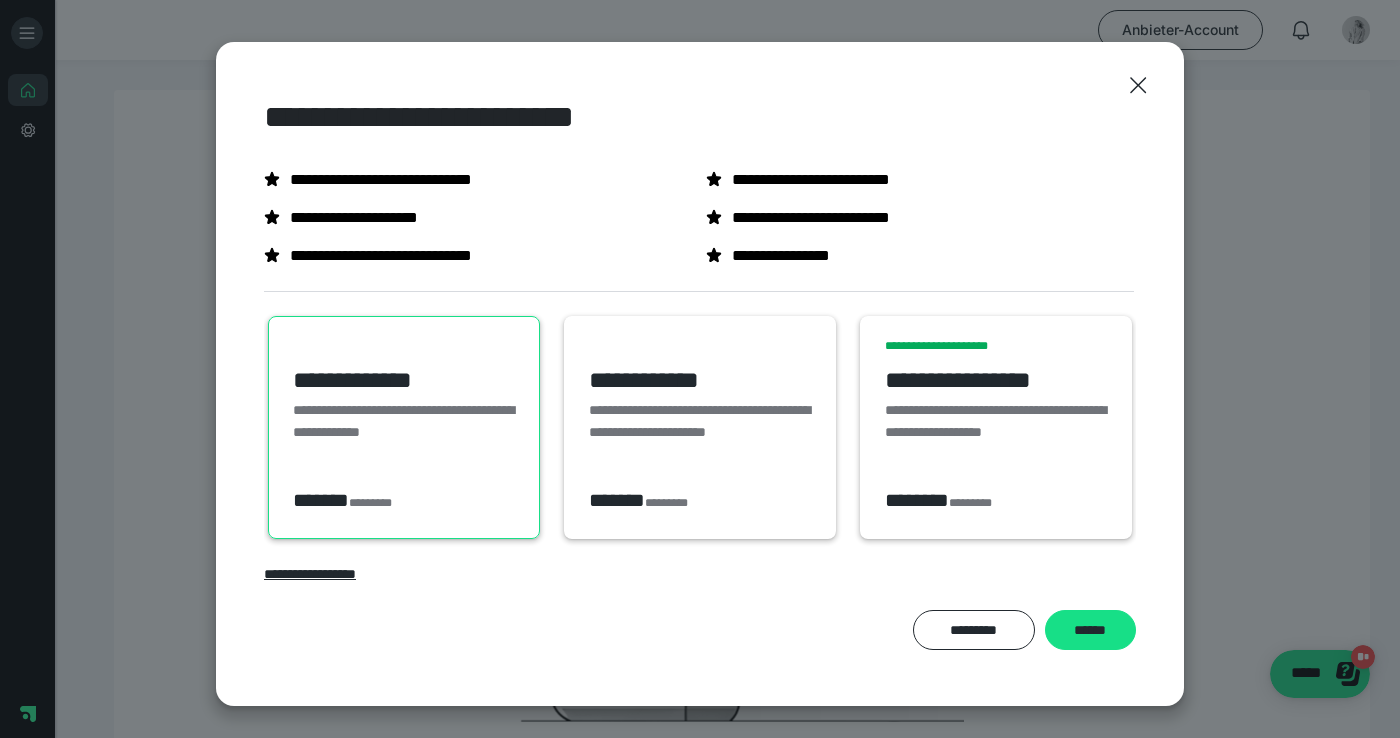 click on "**********" at bounding box center [700, 380] 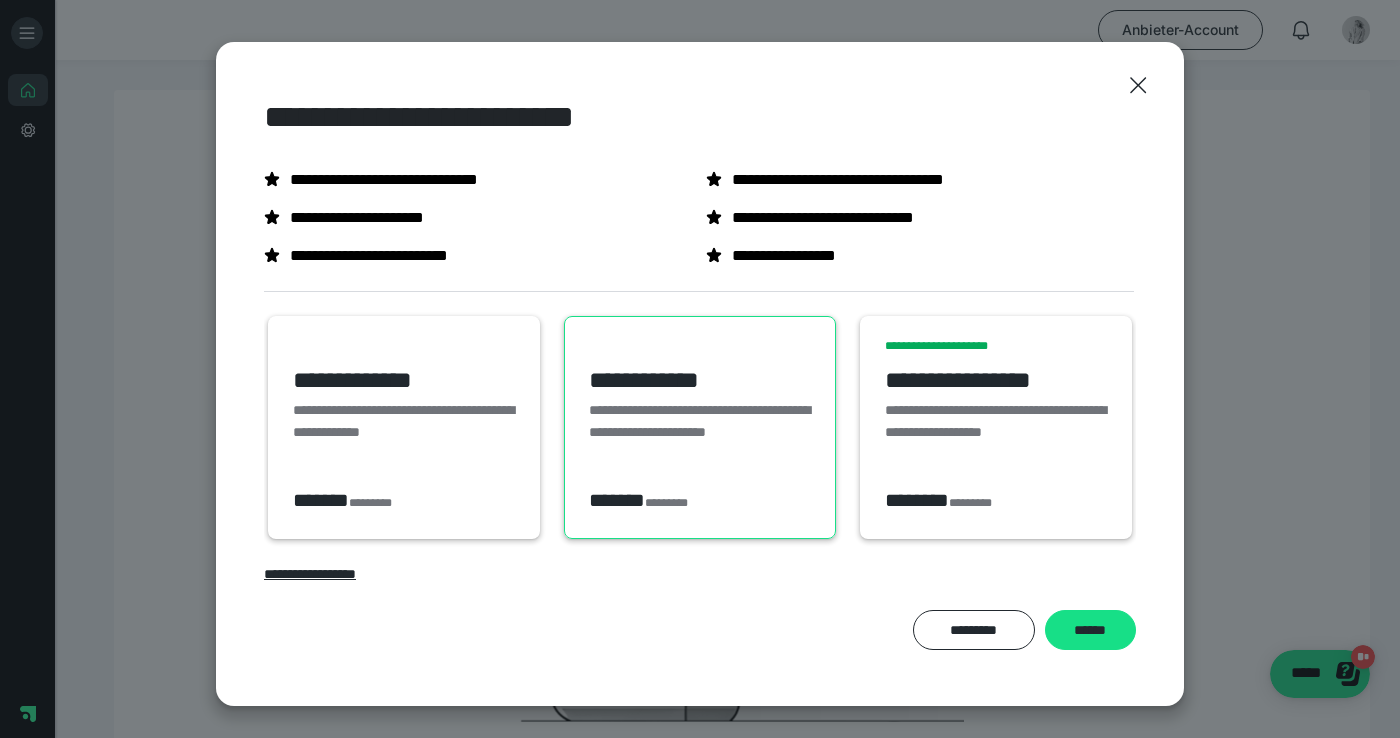click on "**********" at bounding box center [404, 380] 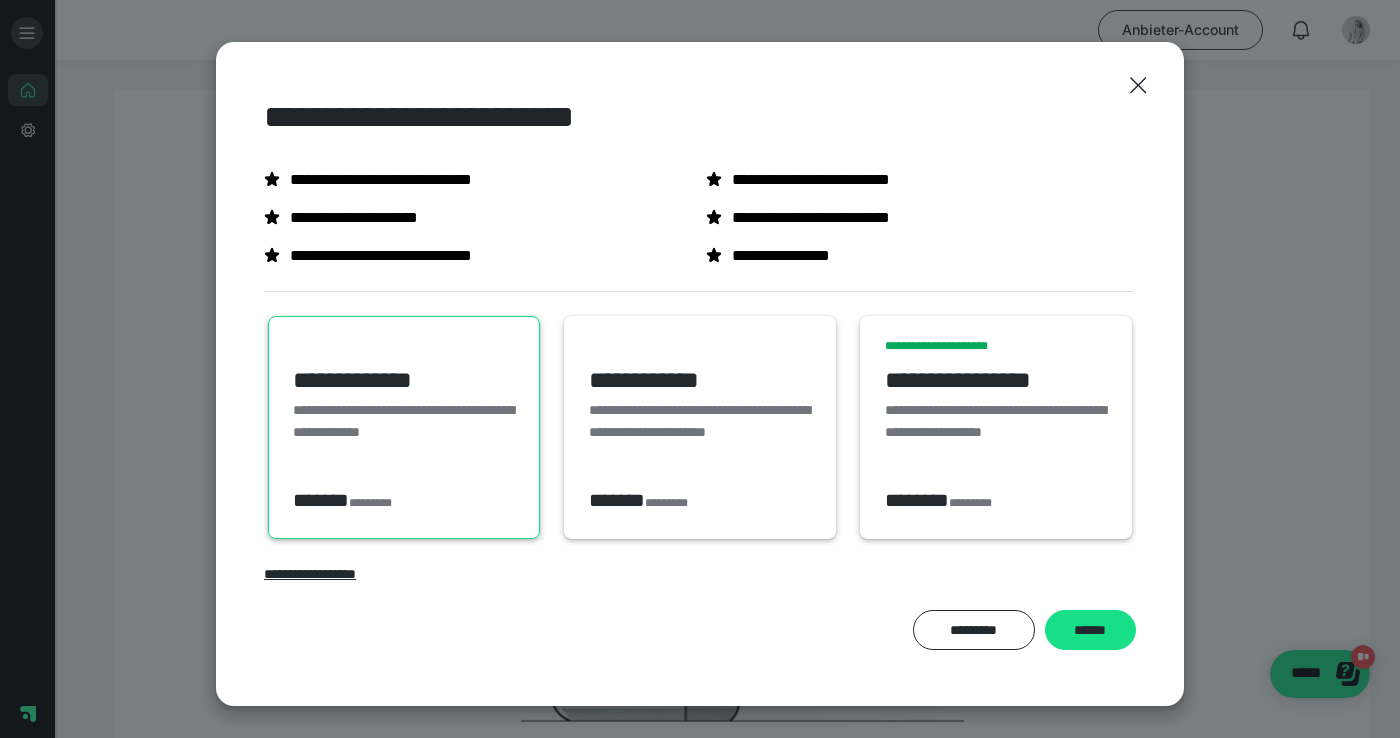 click on "**********" at bounding box center (700, 380) 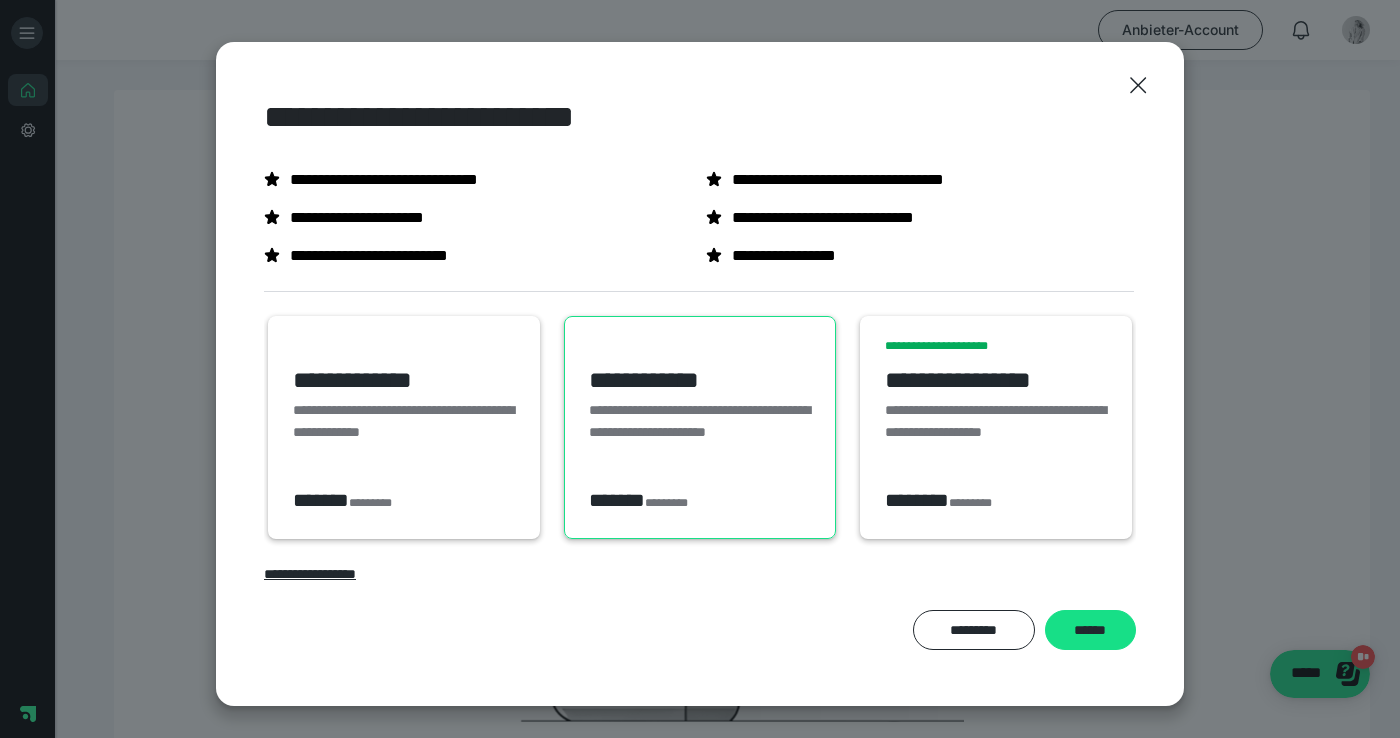 click on "**********" at bounding box center [404, 380] 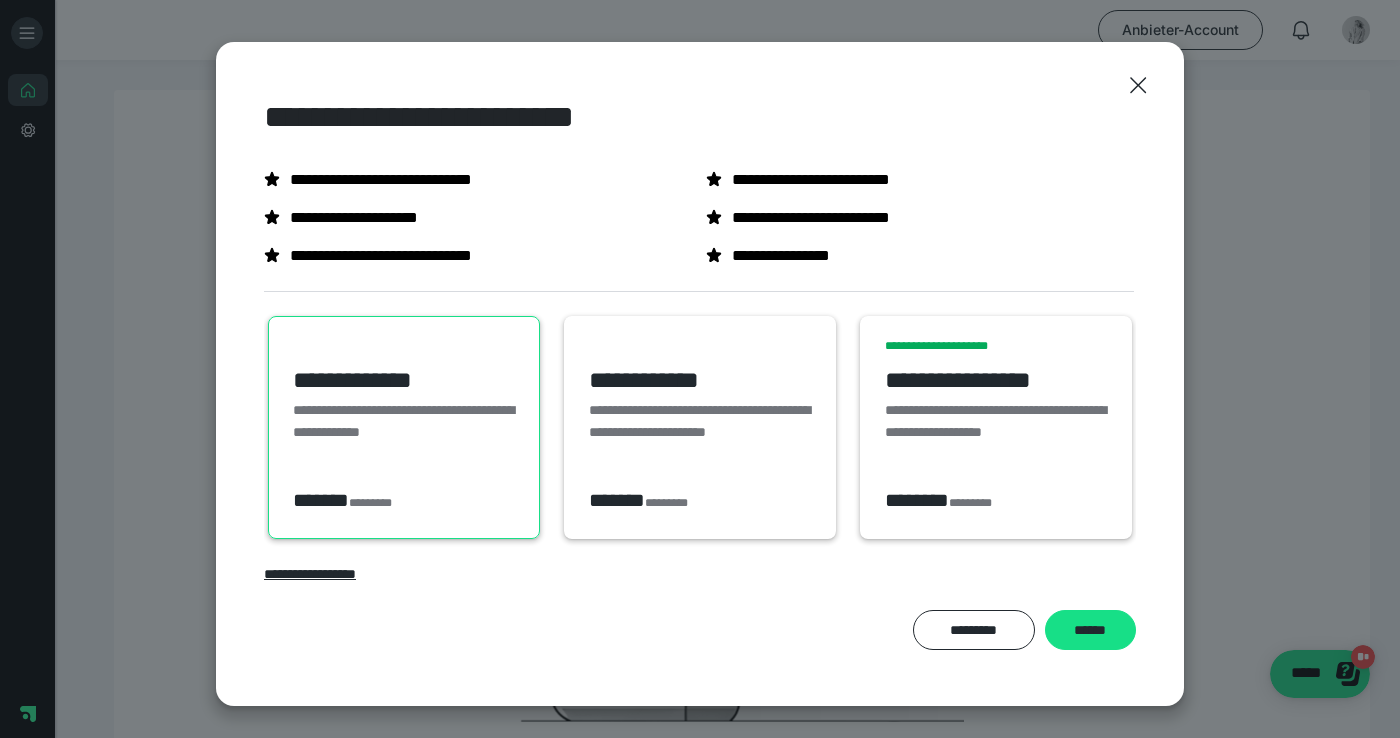 click on "**********" at bounding box center (700, 380) 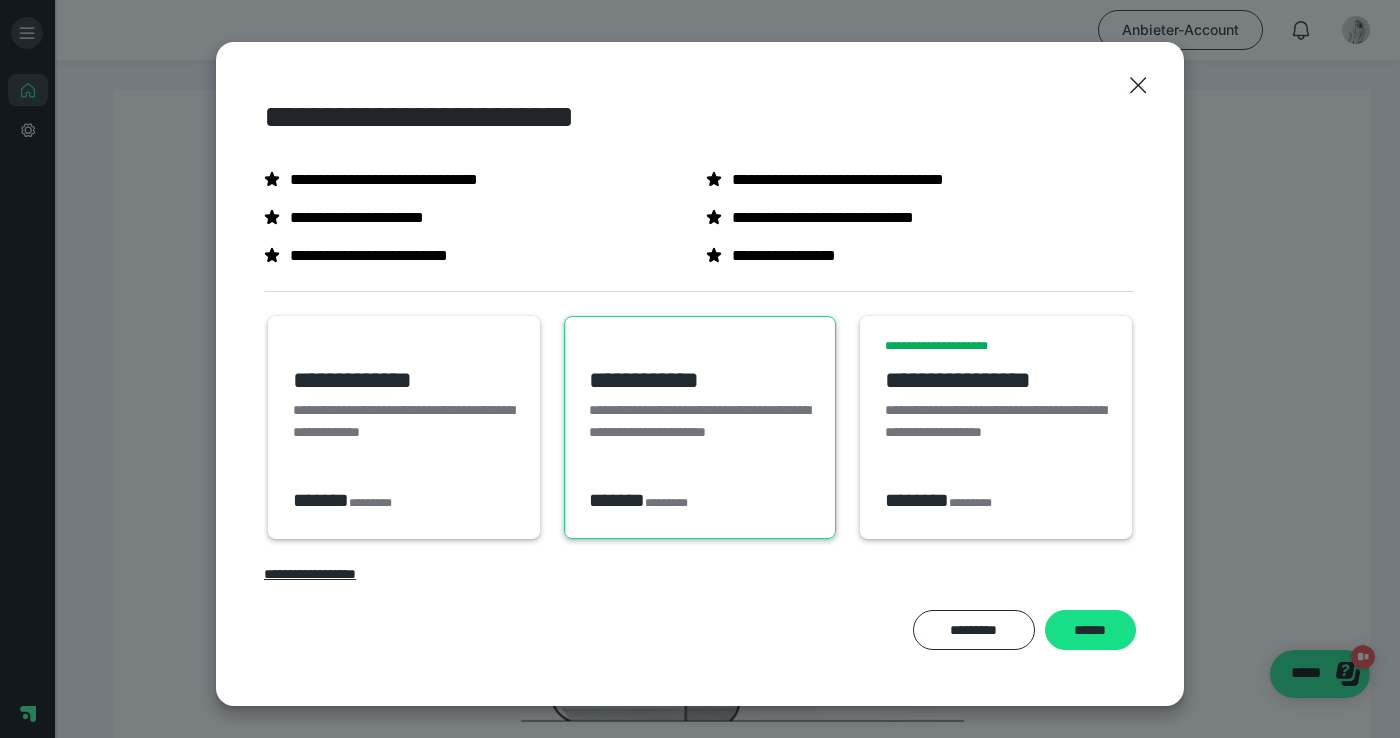 click on "**********" at bounding box center (996, 432) 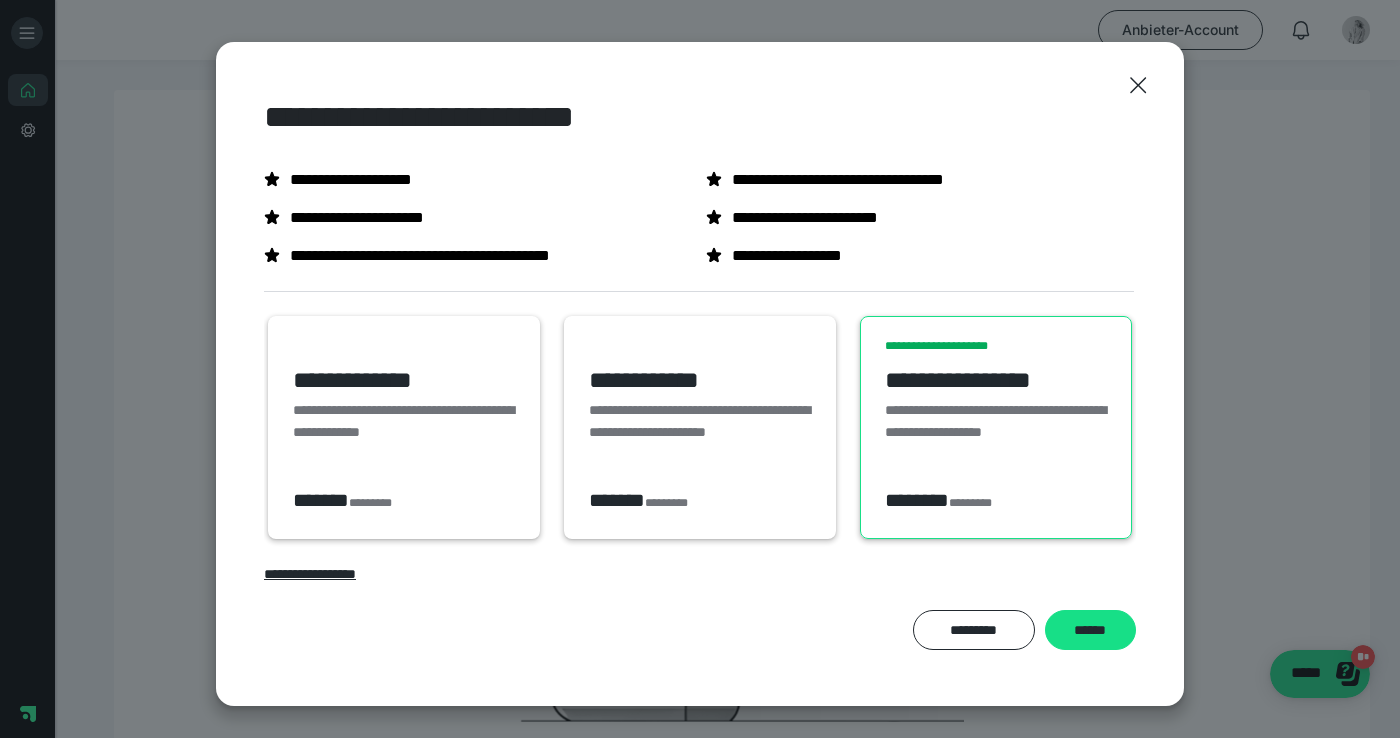 click on "**********" at bounding box center [404, 421] 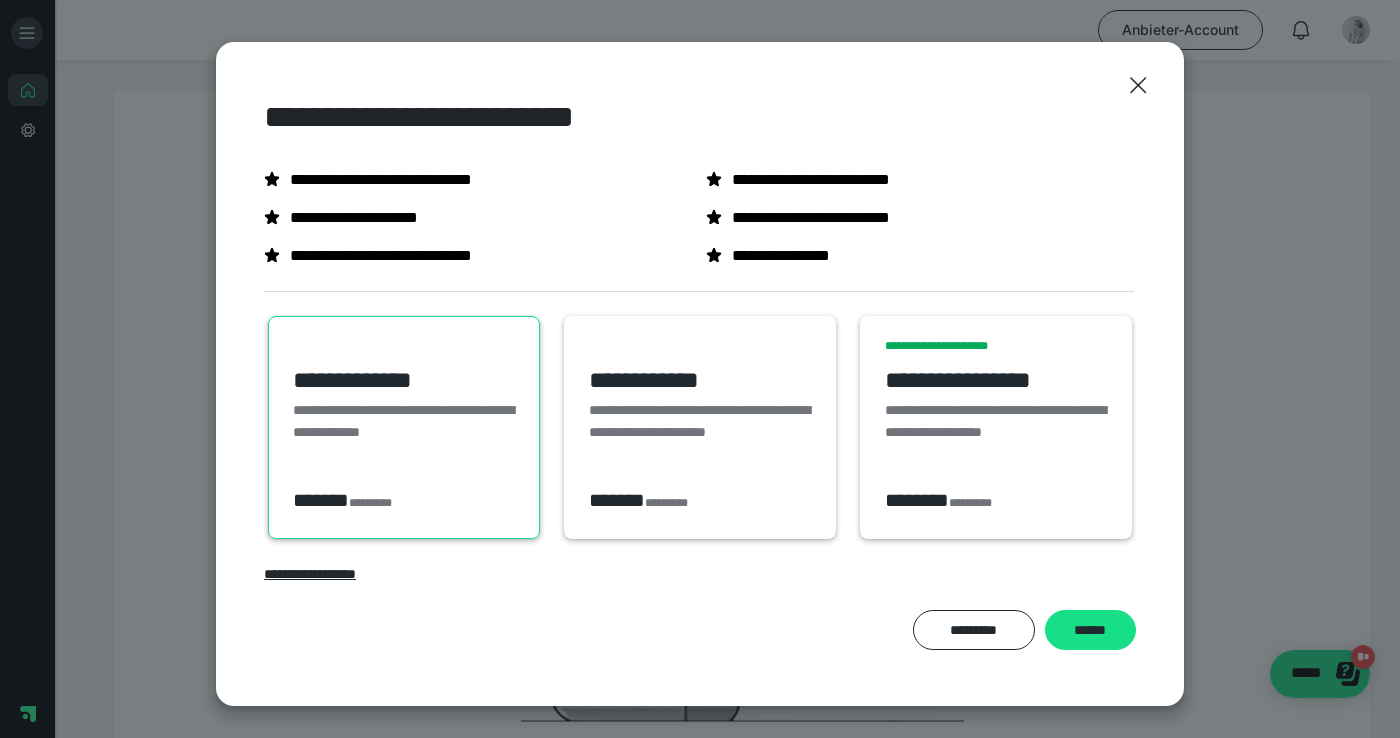 click on "**********" at bounding box center (404, 427) 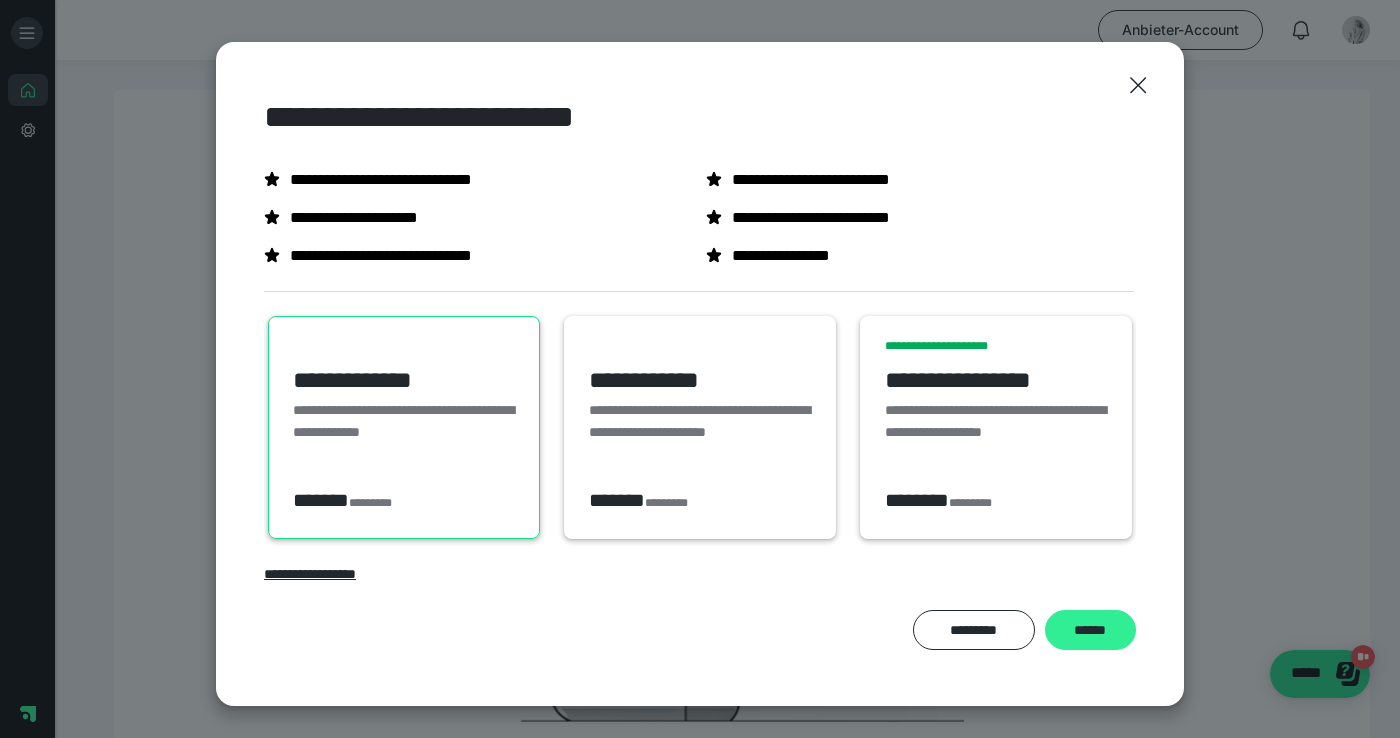 click on "******" at bounding box center (1090, 630) 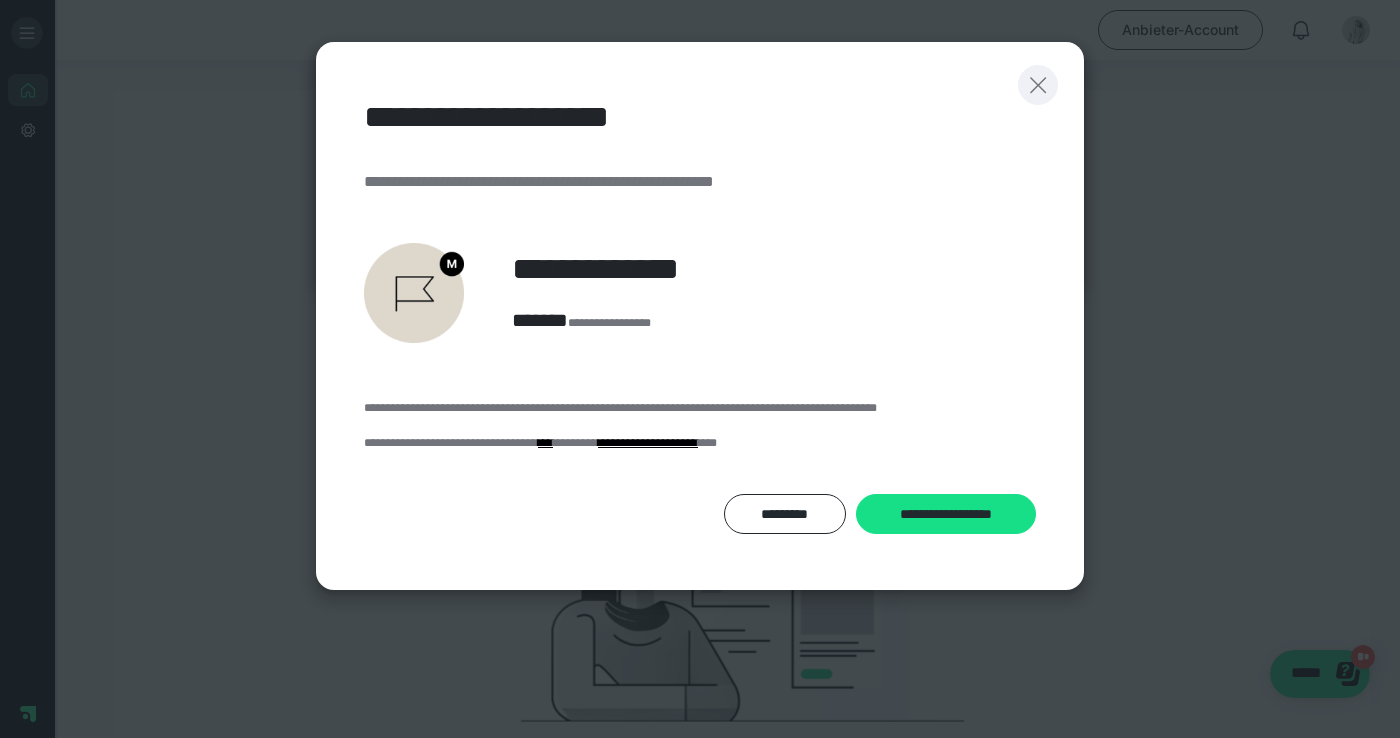 click 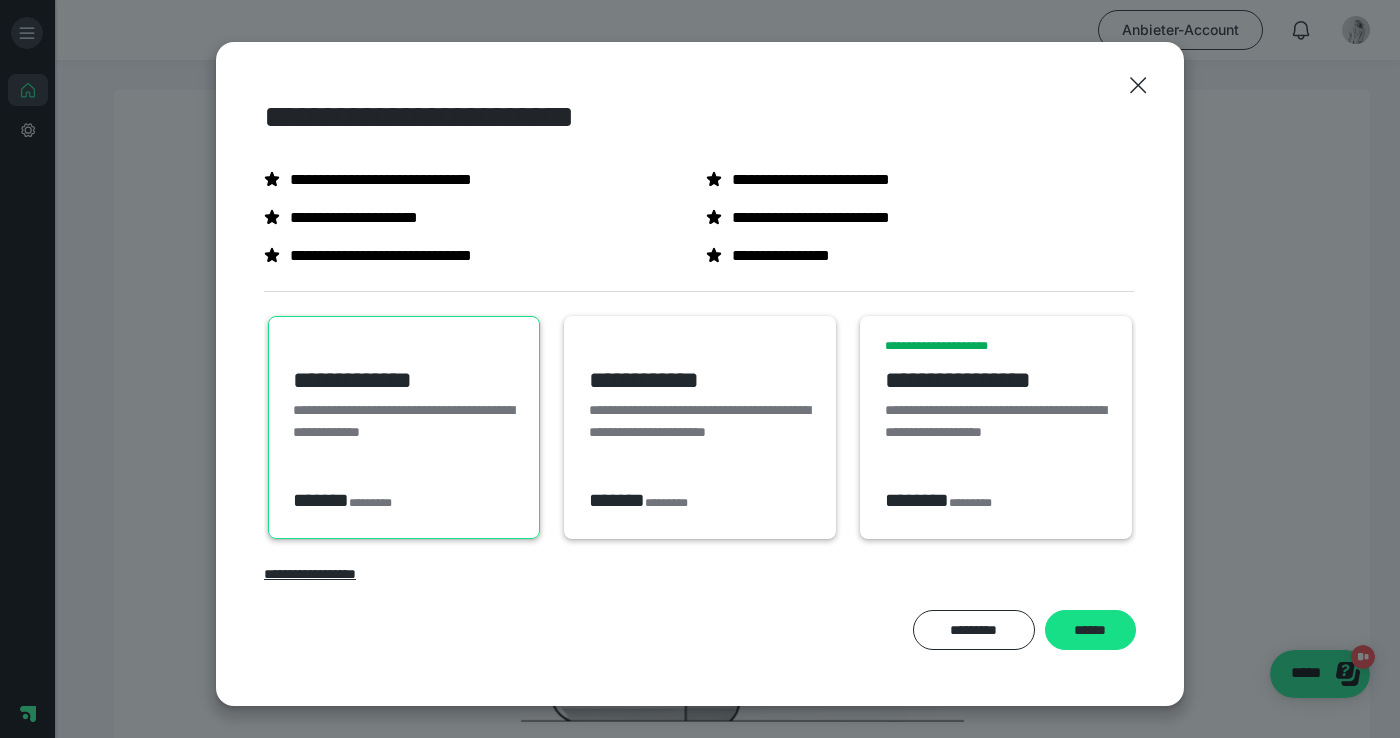 click on "**********" at bounding box center [700, 369] 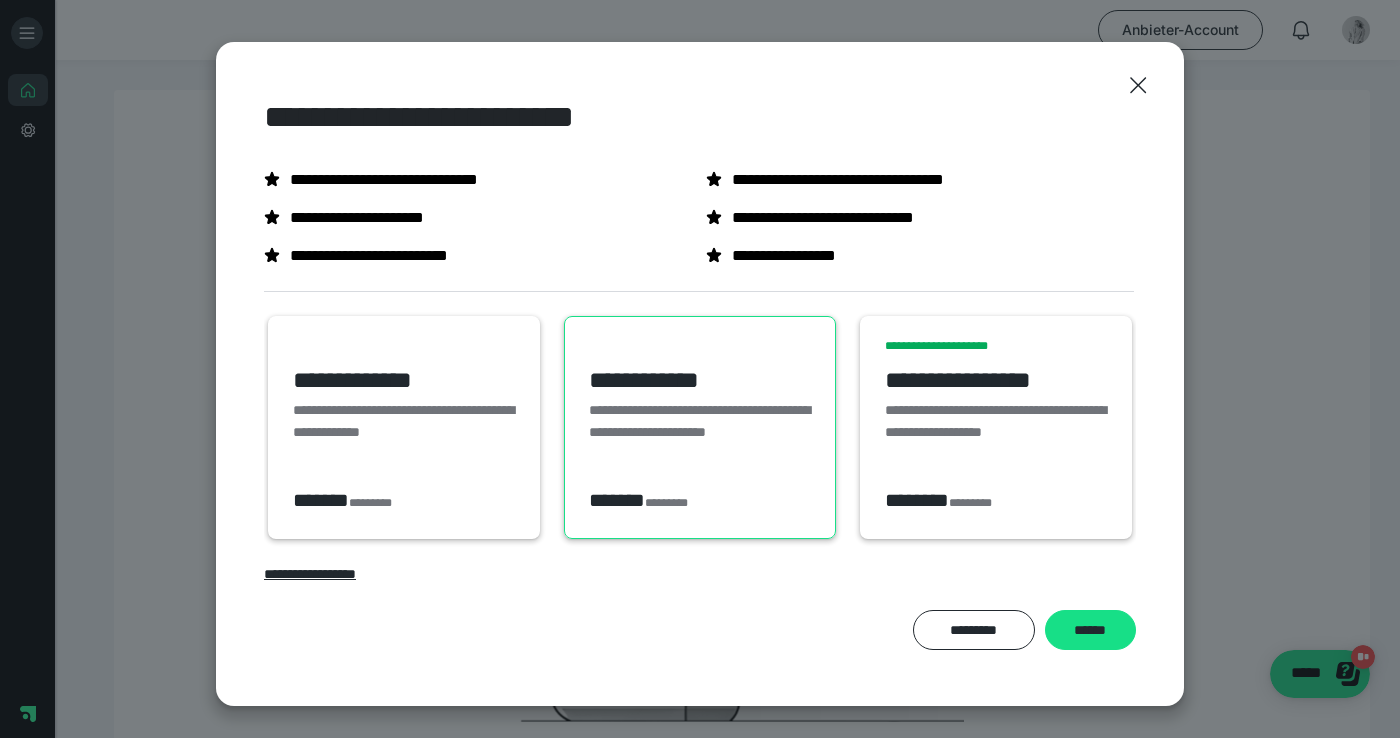click on "**********" at bounding box center [404, 421] 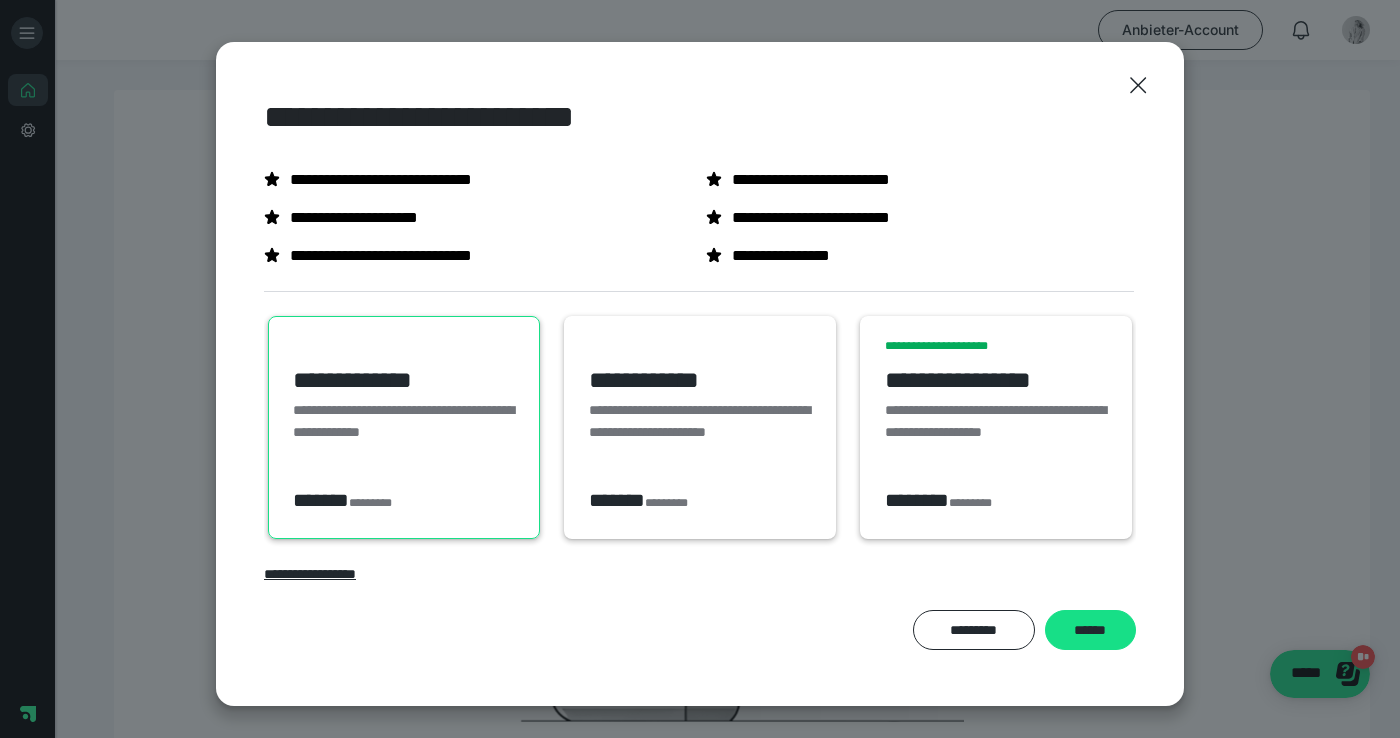 click on "**********" at bounding box center [996, 432] 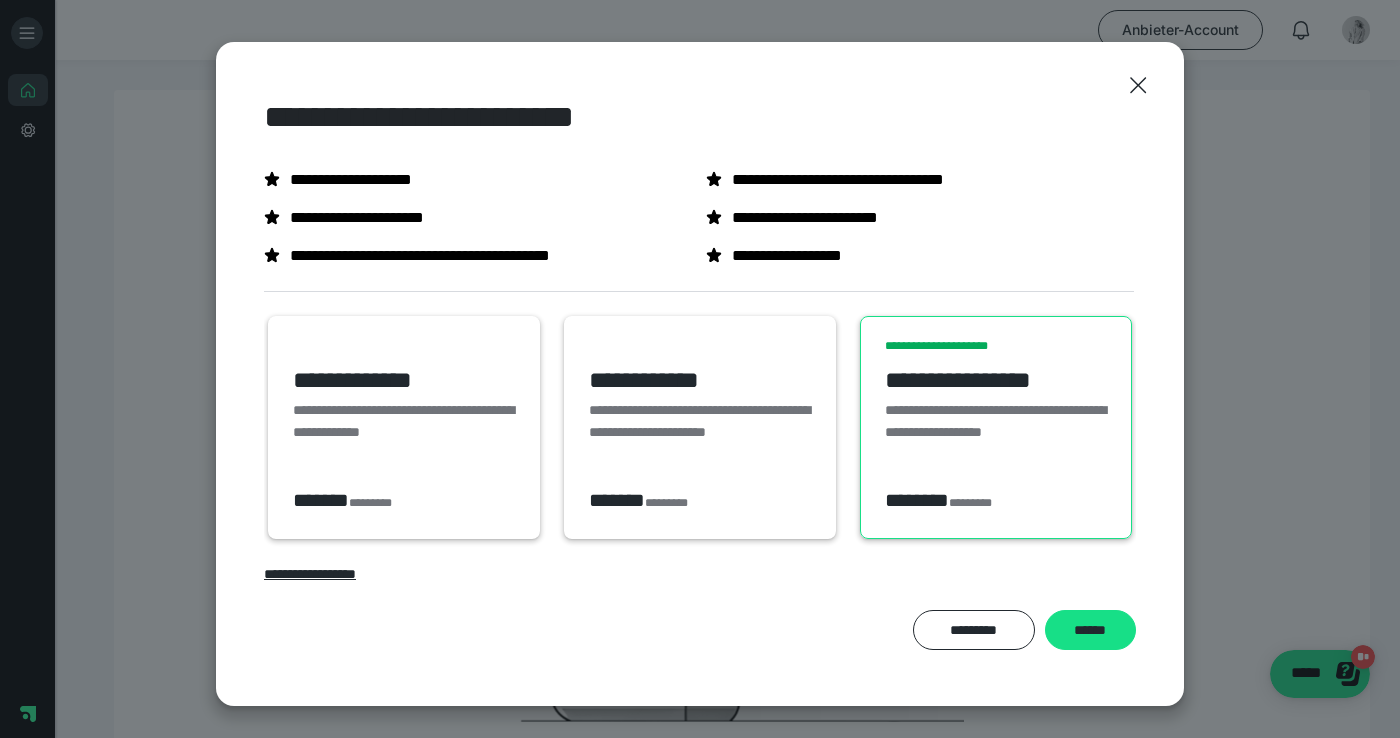 click on "**********" at bounding box center (700, 432) 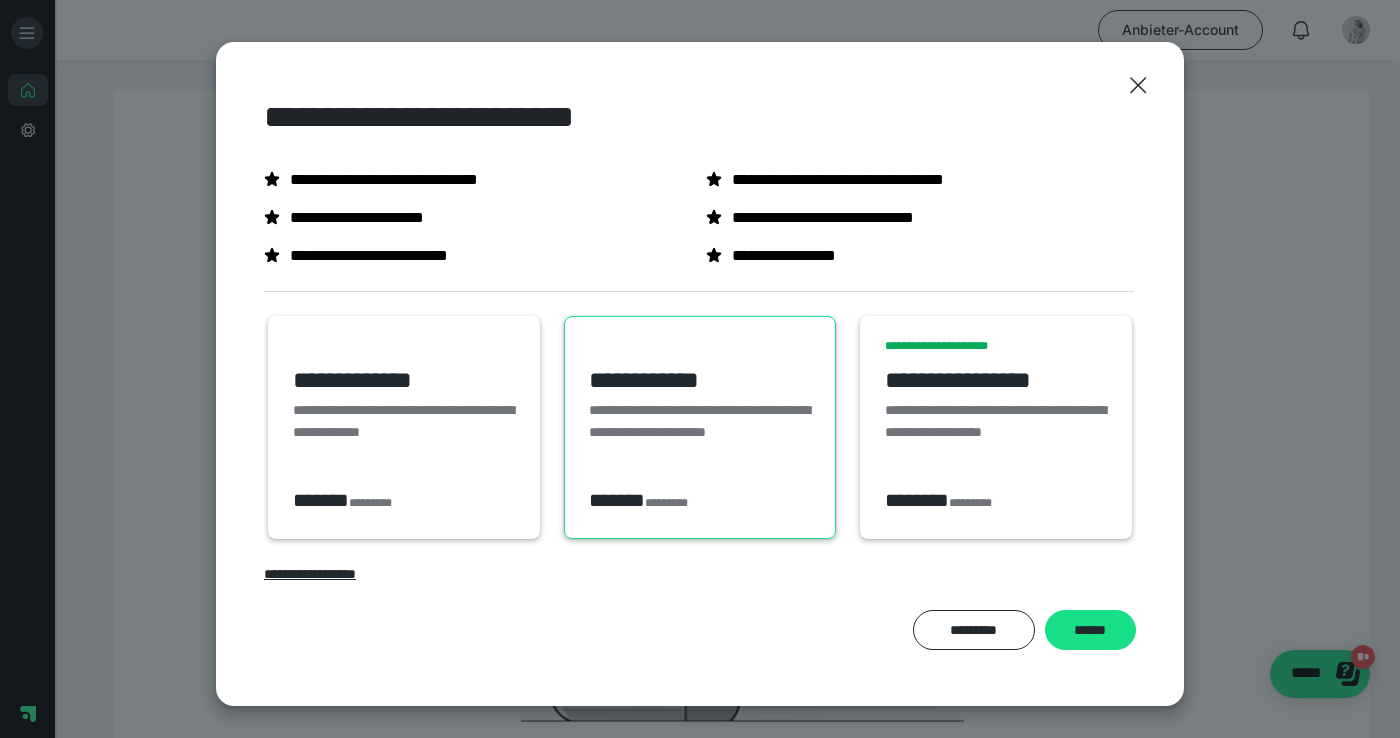 click on "**********" at bounding box center (404, 392) 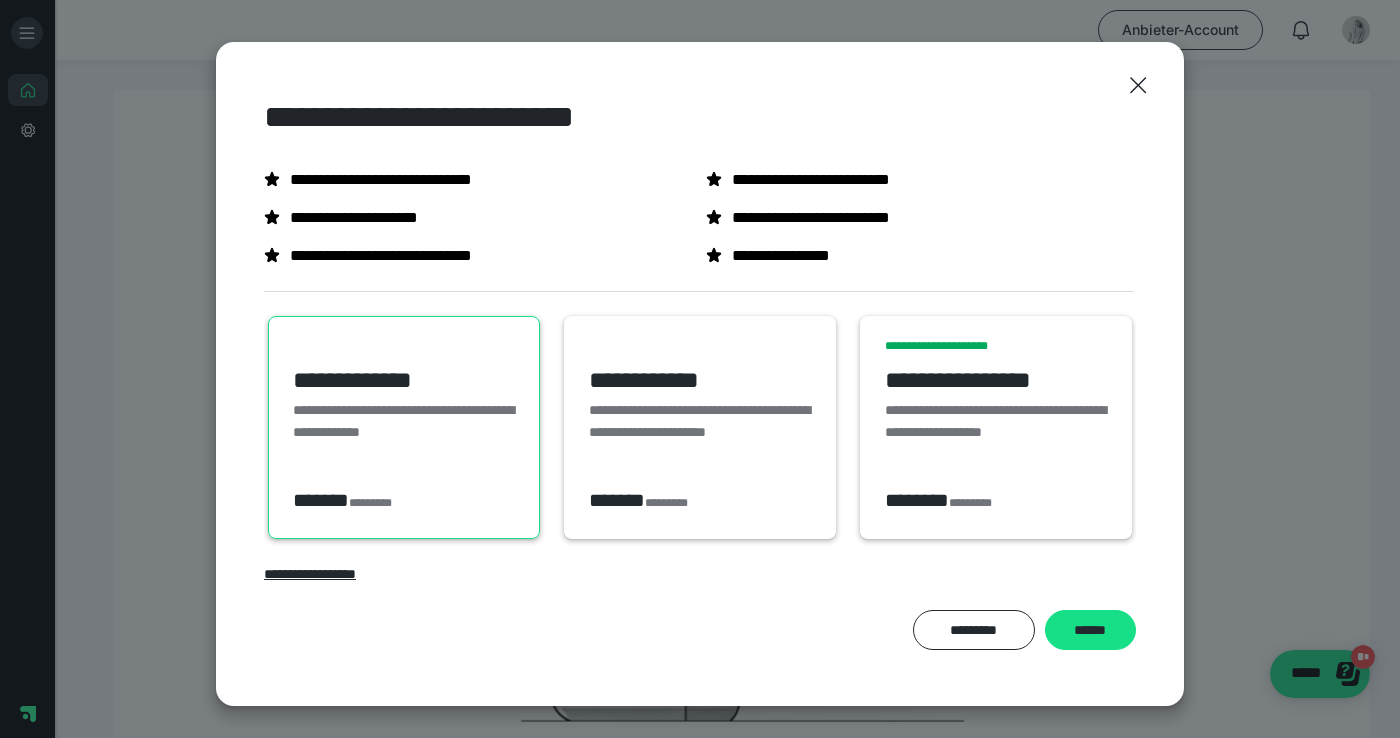 click on "**********" at bounding box center [996, 432] 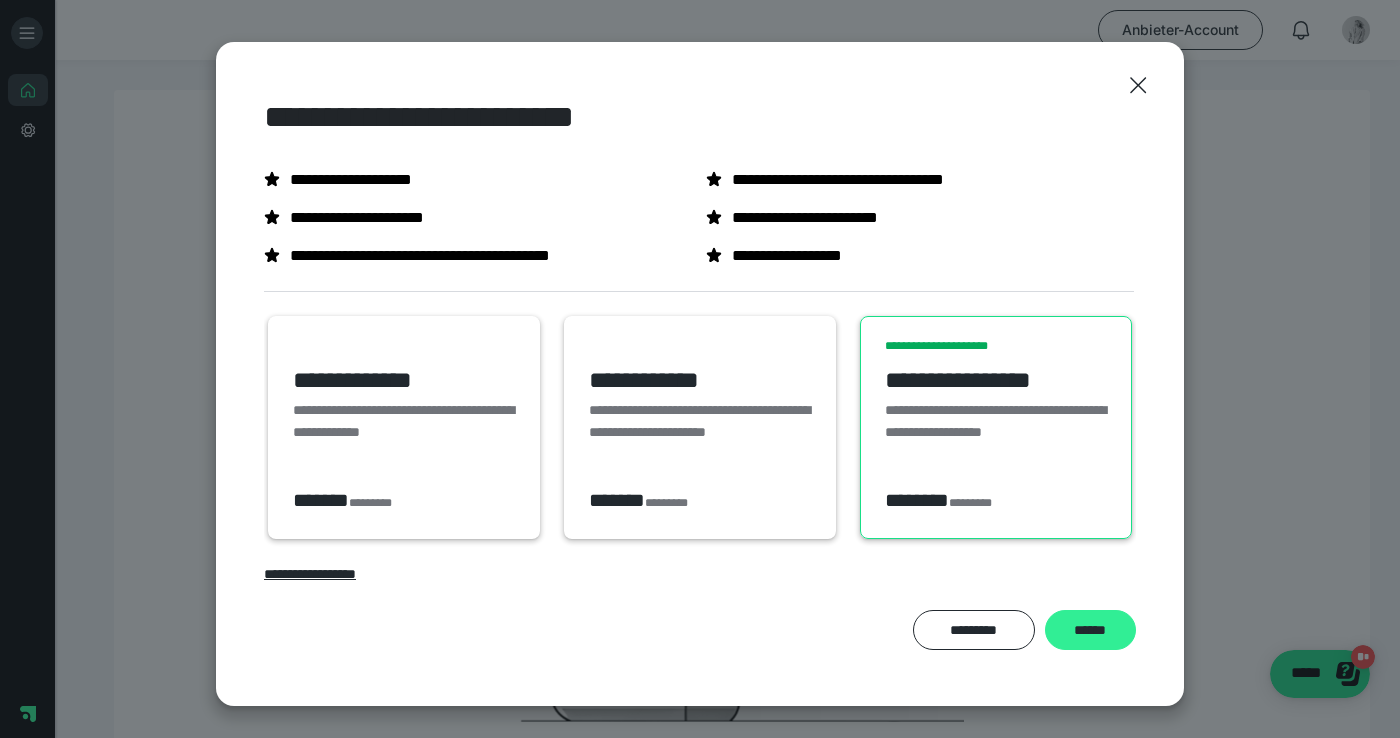 click on "******" at bounding box center [1090, 630] 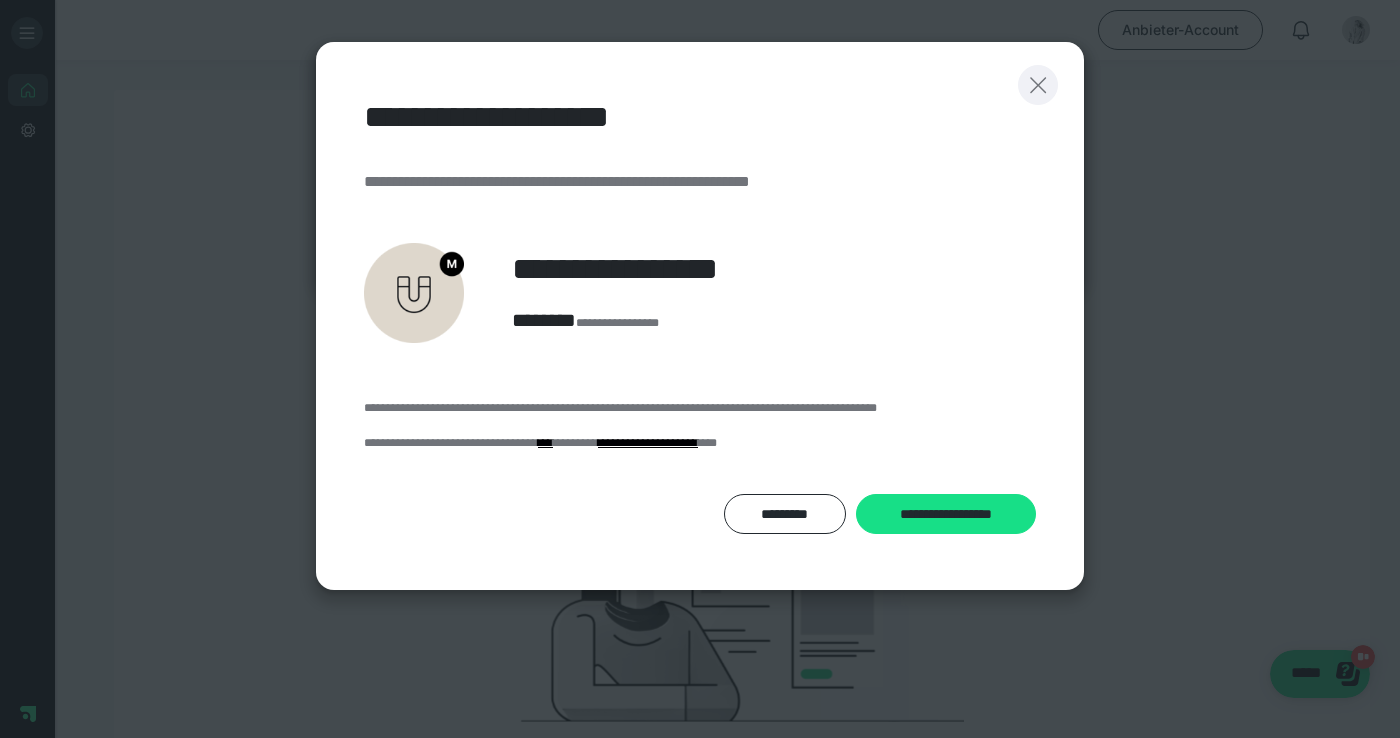click 